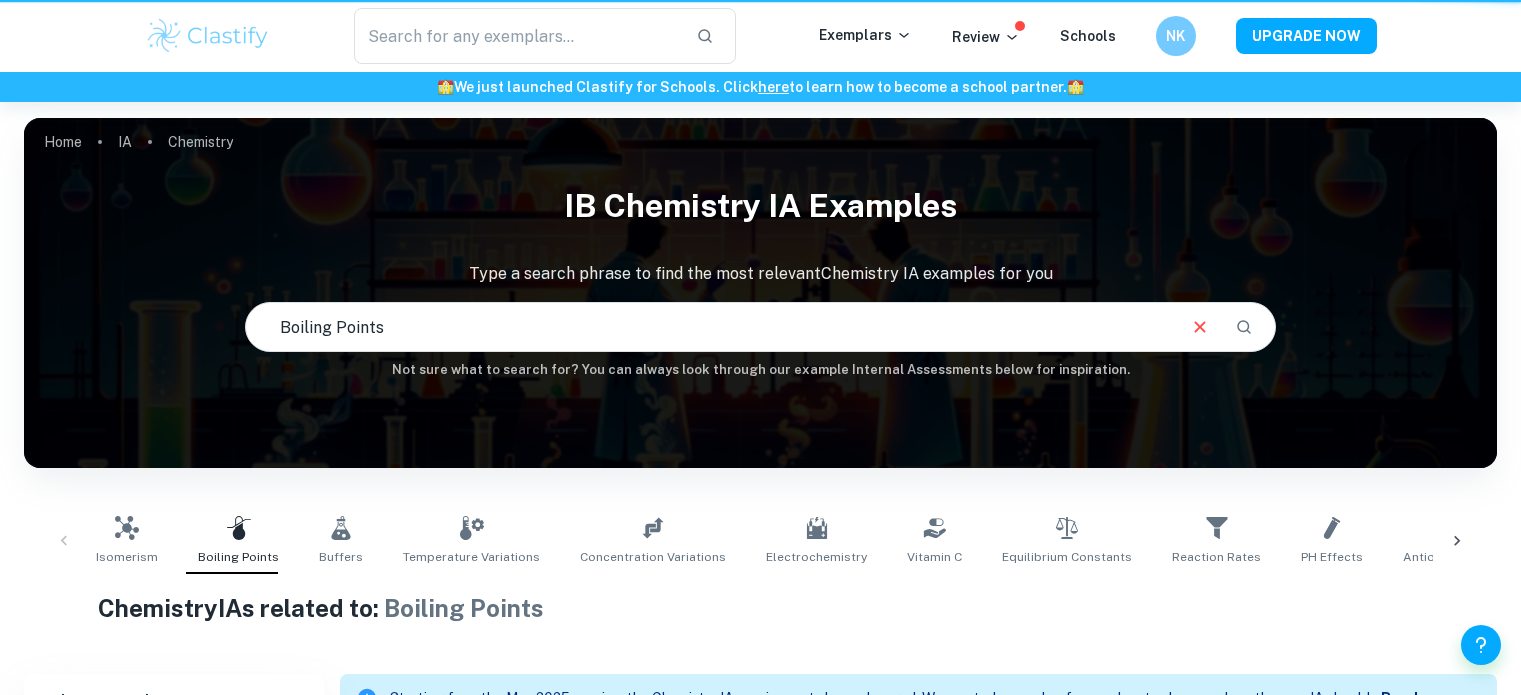 scroll, scrollTop: 0, scrollLeft: 0, axis: both 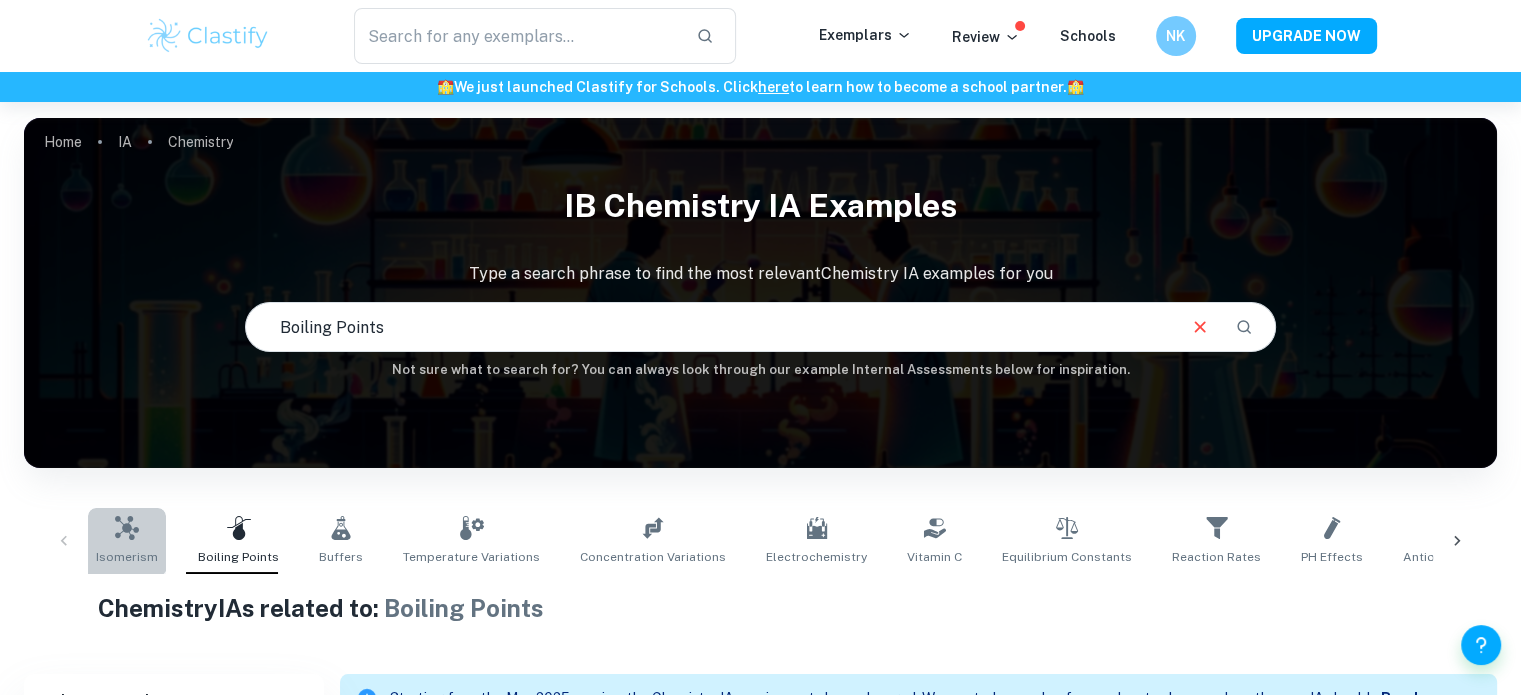 click 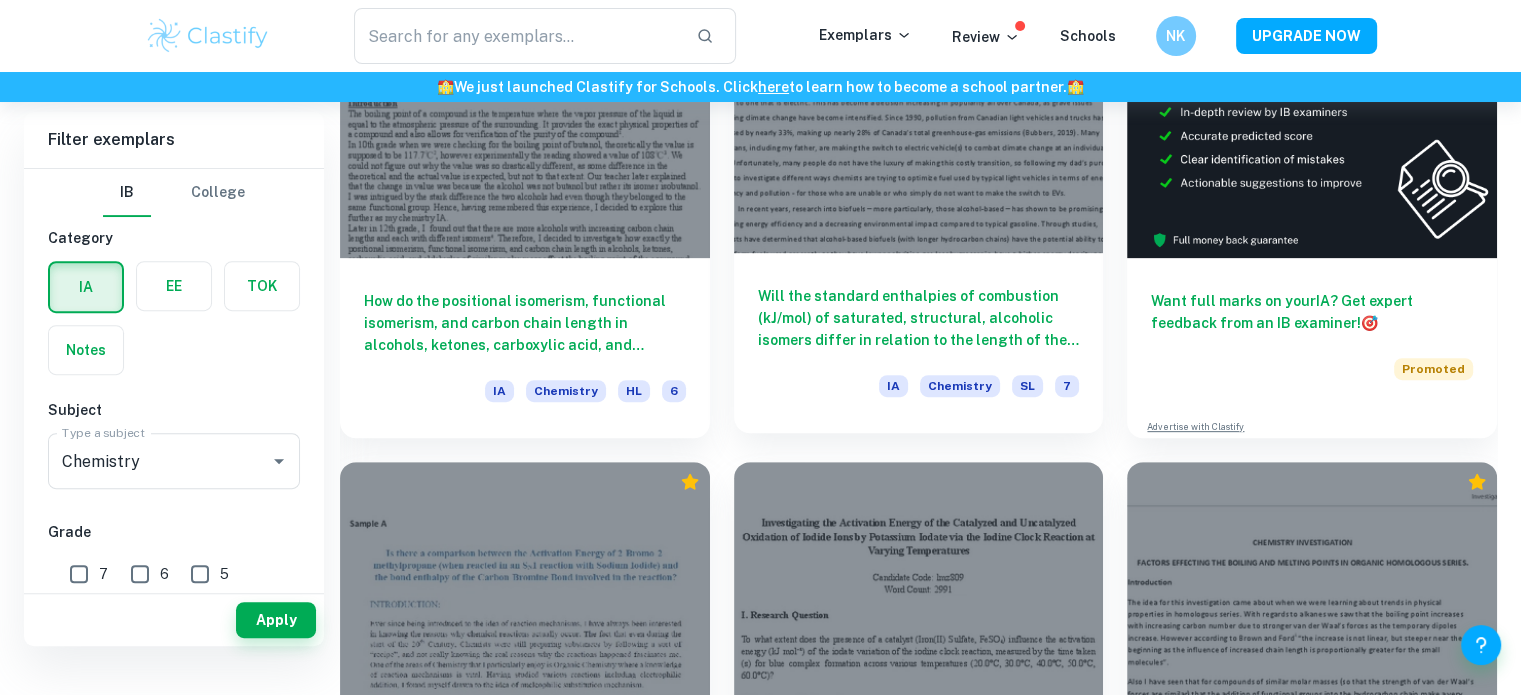 scroll, scrollTop: 0, scrollLeft: 0, axis: both 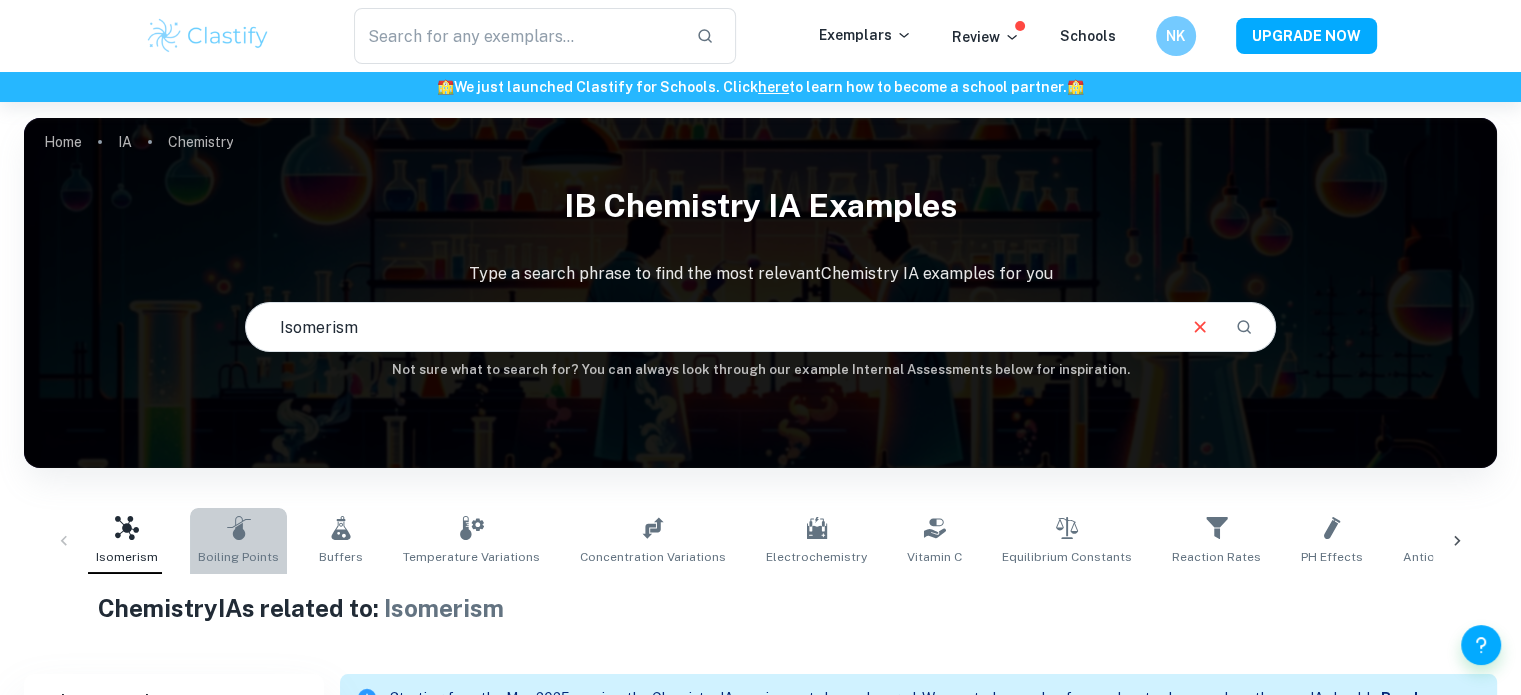 click on "Boiling Points" at bounding box center [238, 541] 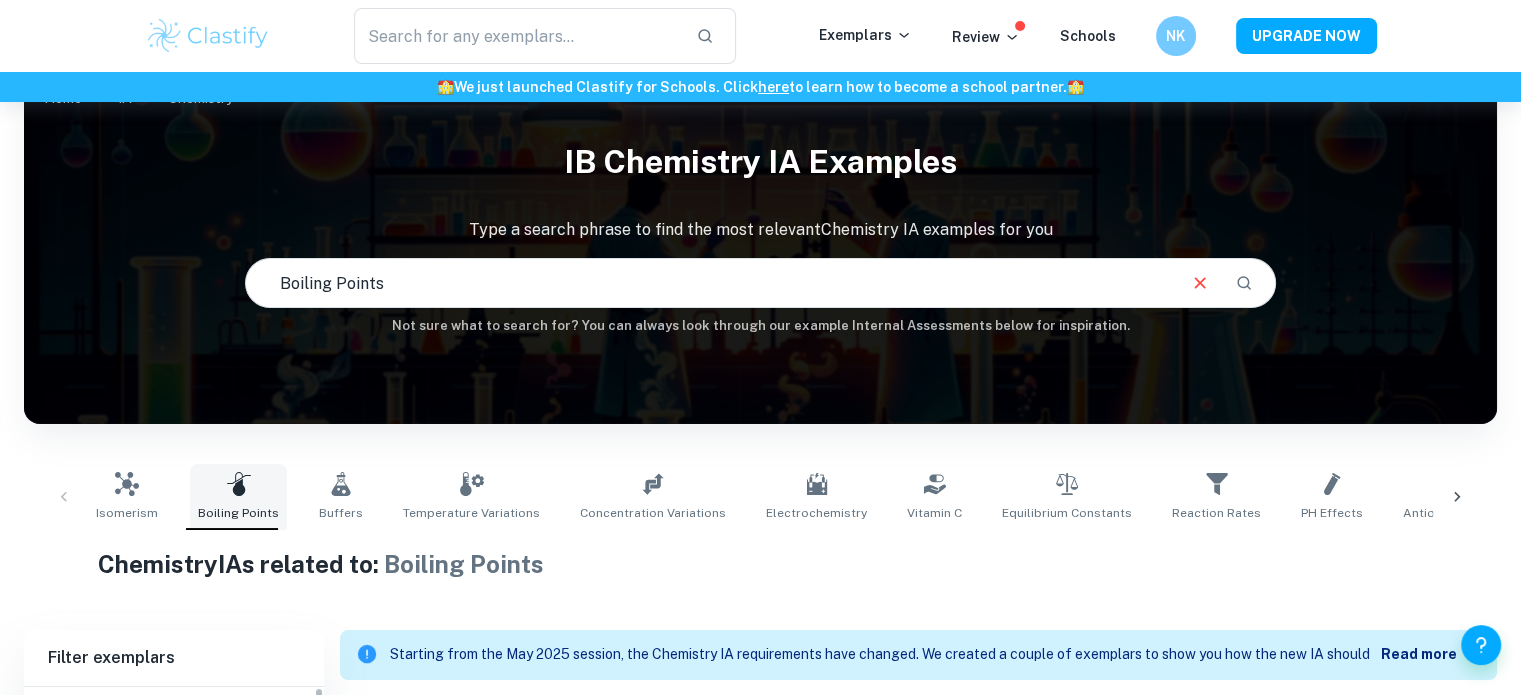scroll, scrollTop: 279, scrollLeft: 0, axis: vertical 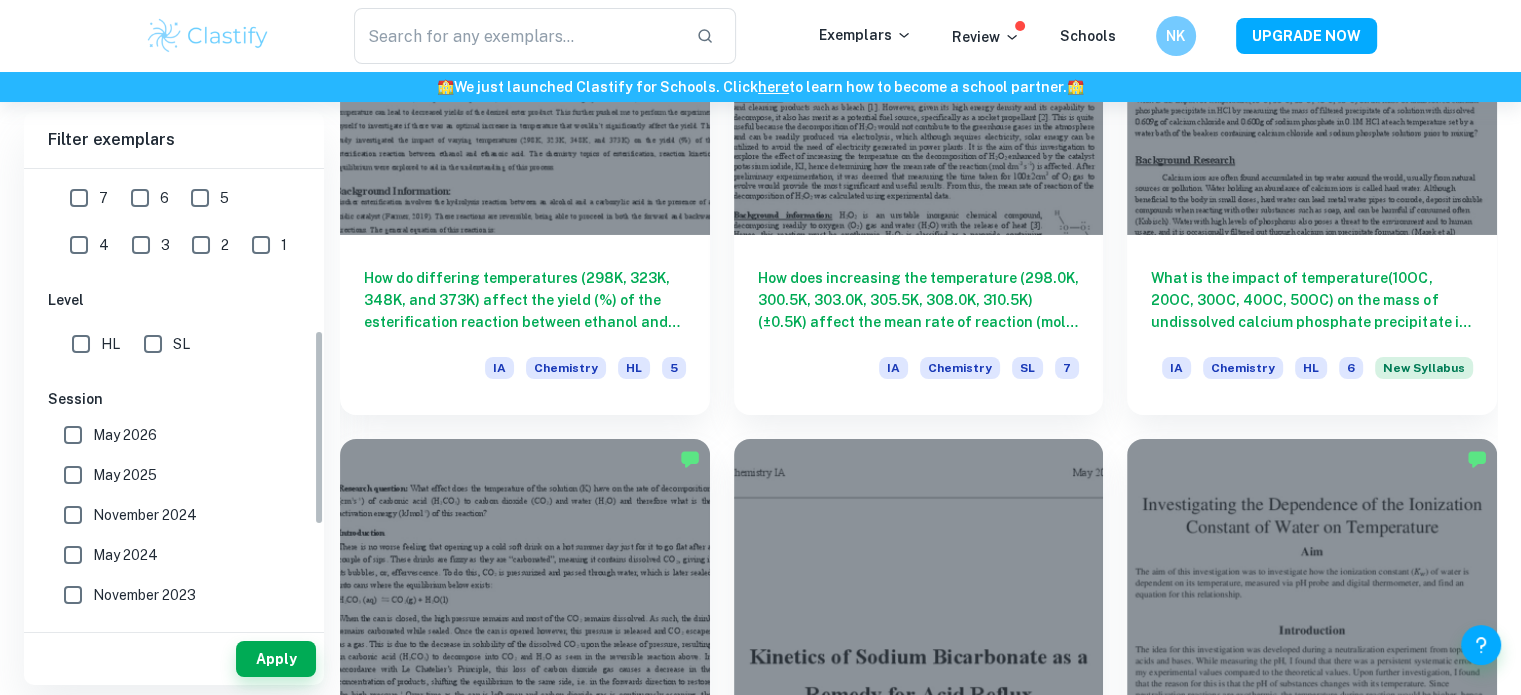 click on "HL" at bounding box center (110, 344) 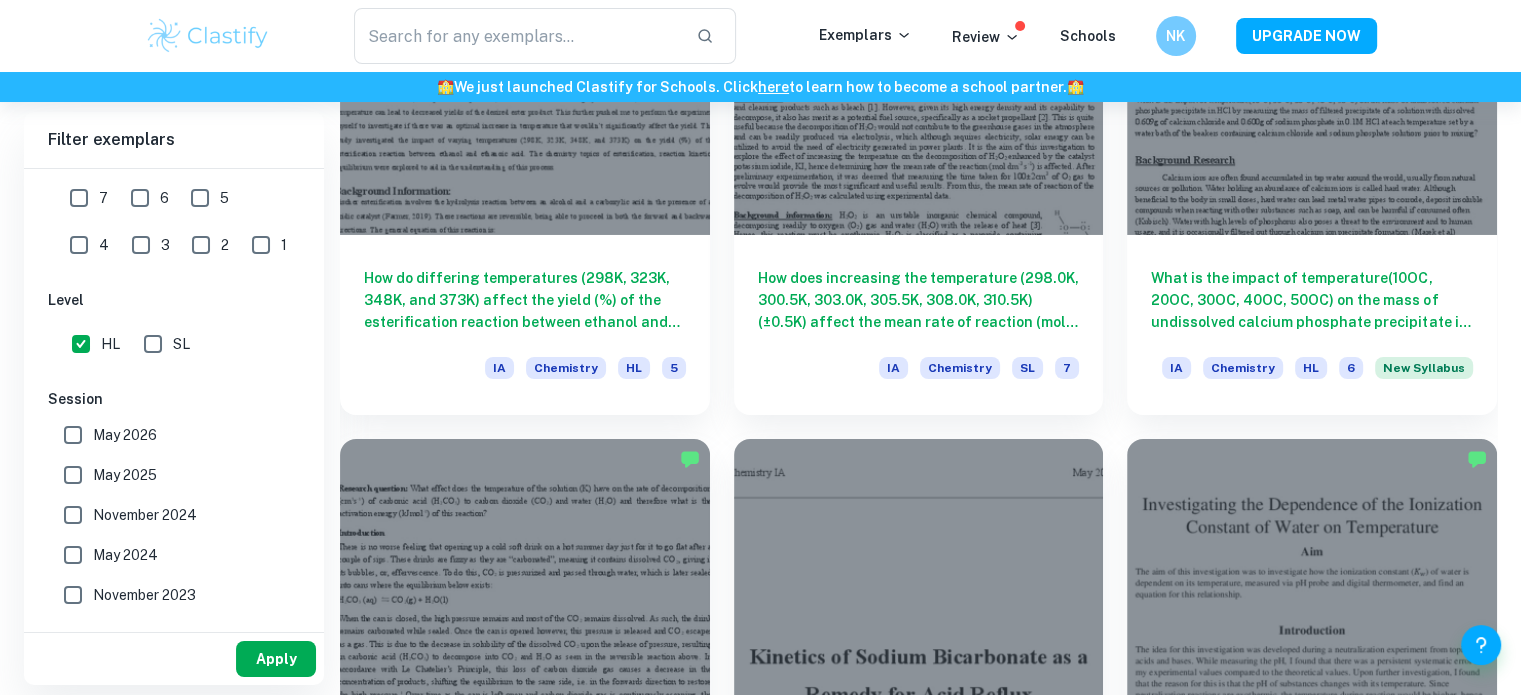 click on "Apply" at bounding box center (276, 659) 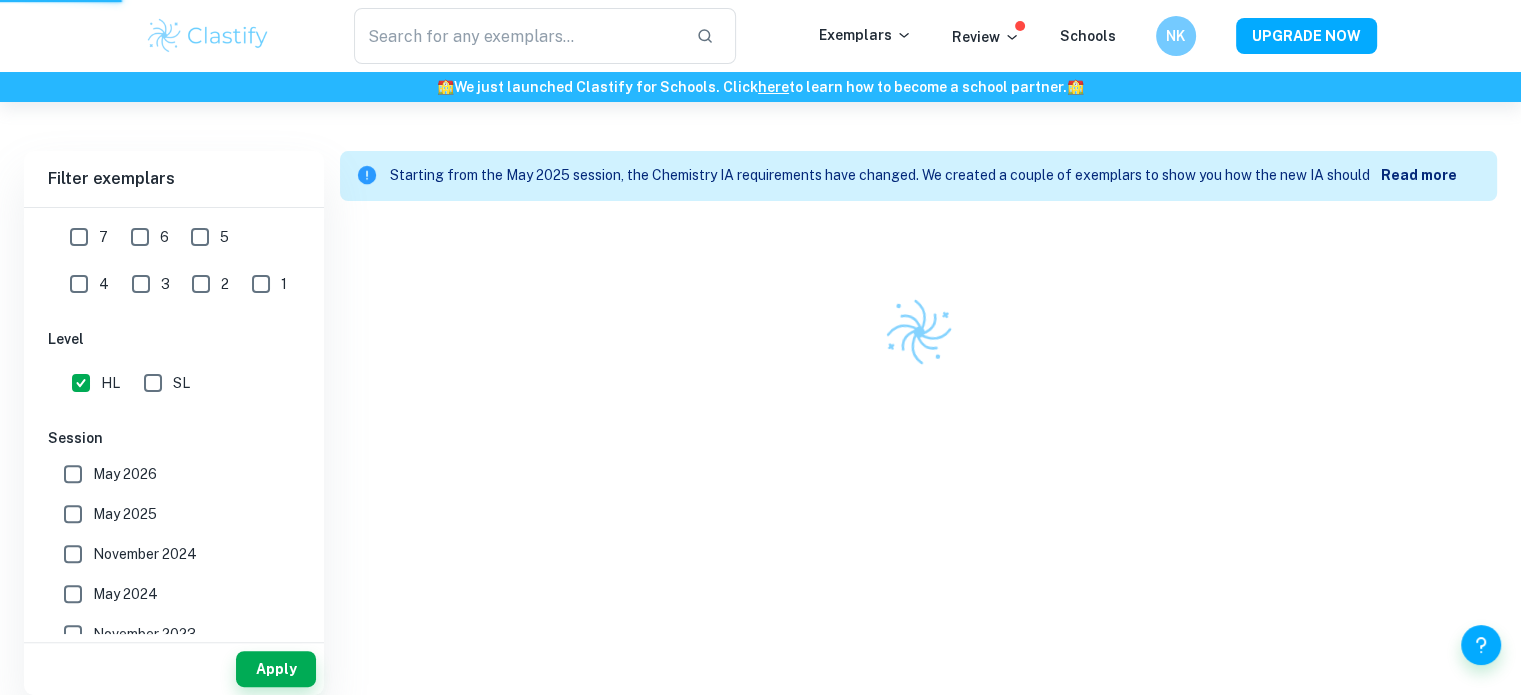 scroll, scrollTop: 494, scrollLeft: 0, axis: vertical 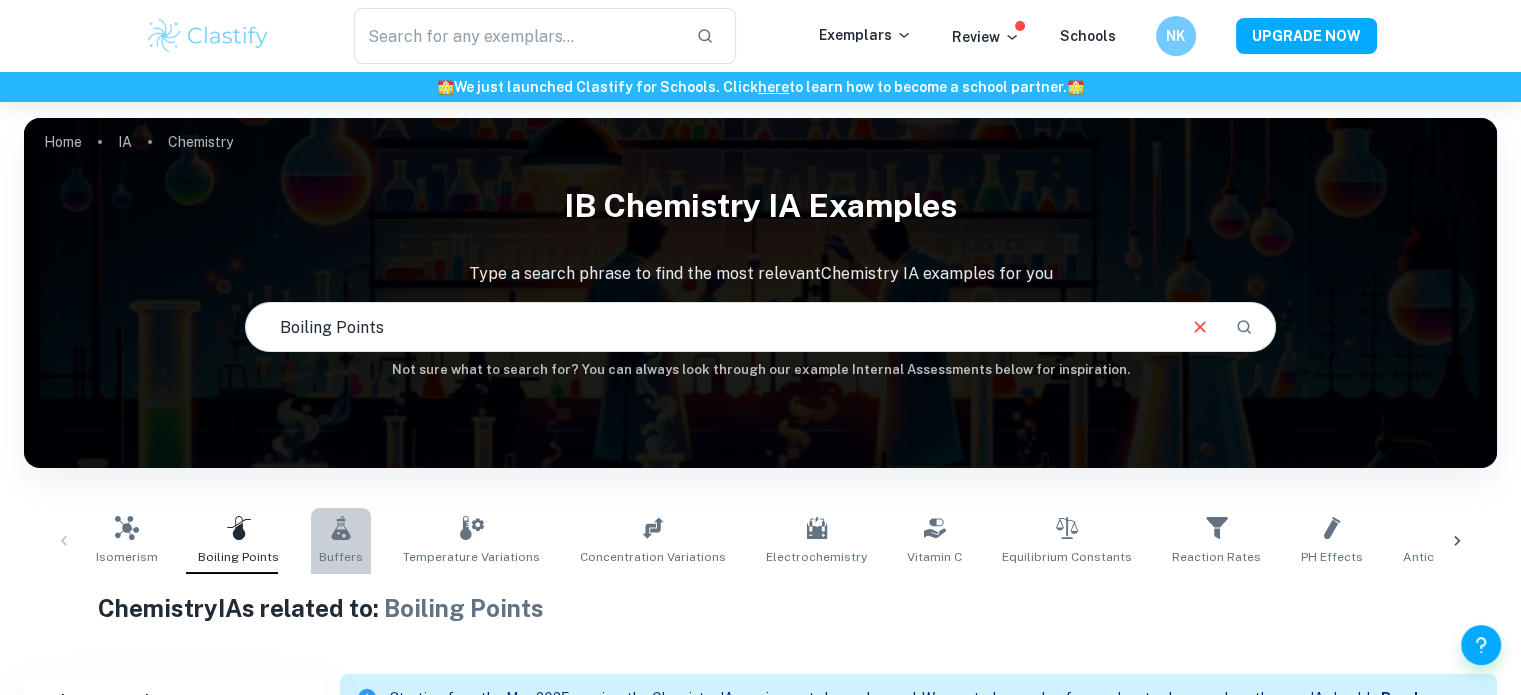 click on "Buffers" at bounding box center (341, 557) 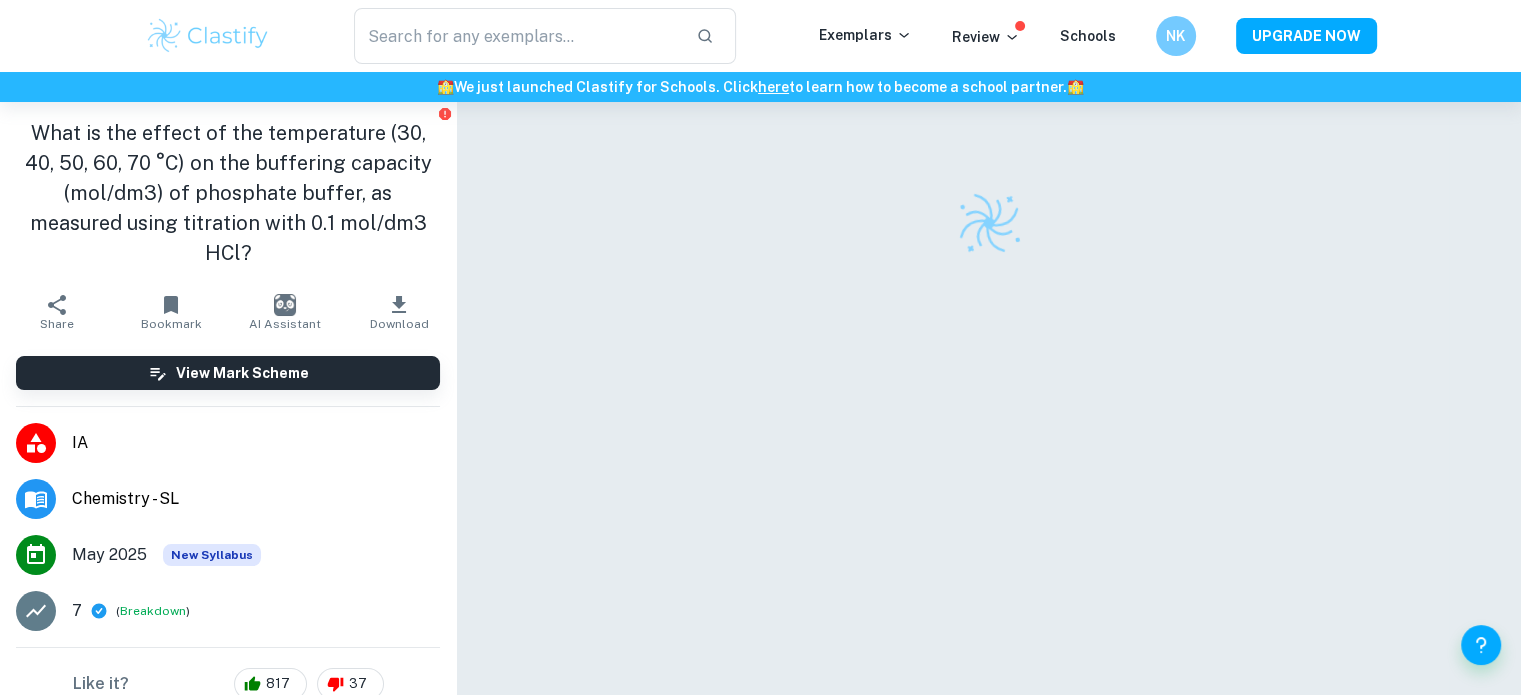 scroll, scrollTop: 0, scrollLeft: 0, axis: both 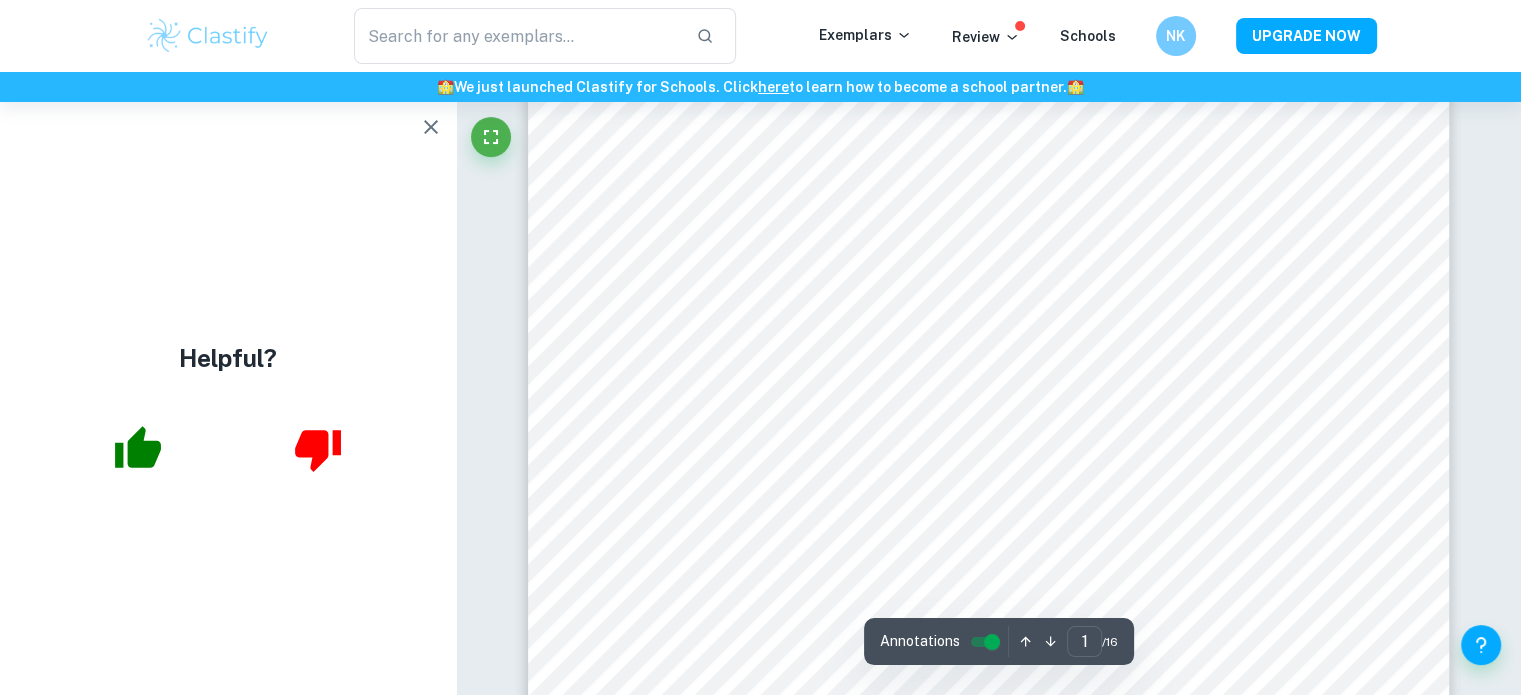 click at bounding box center [431, 127] 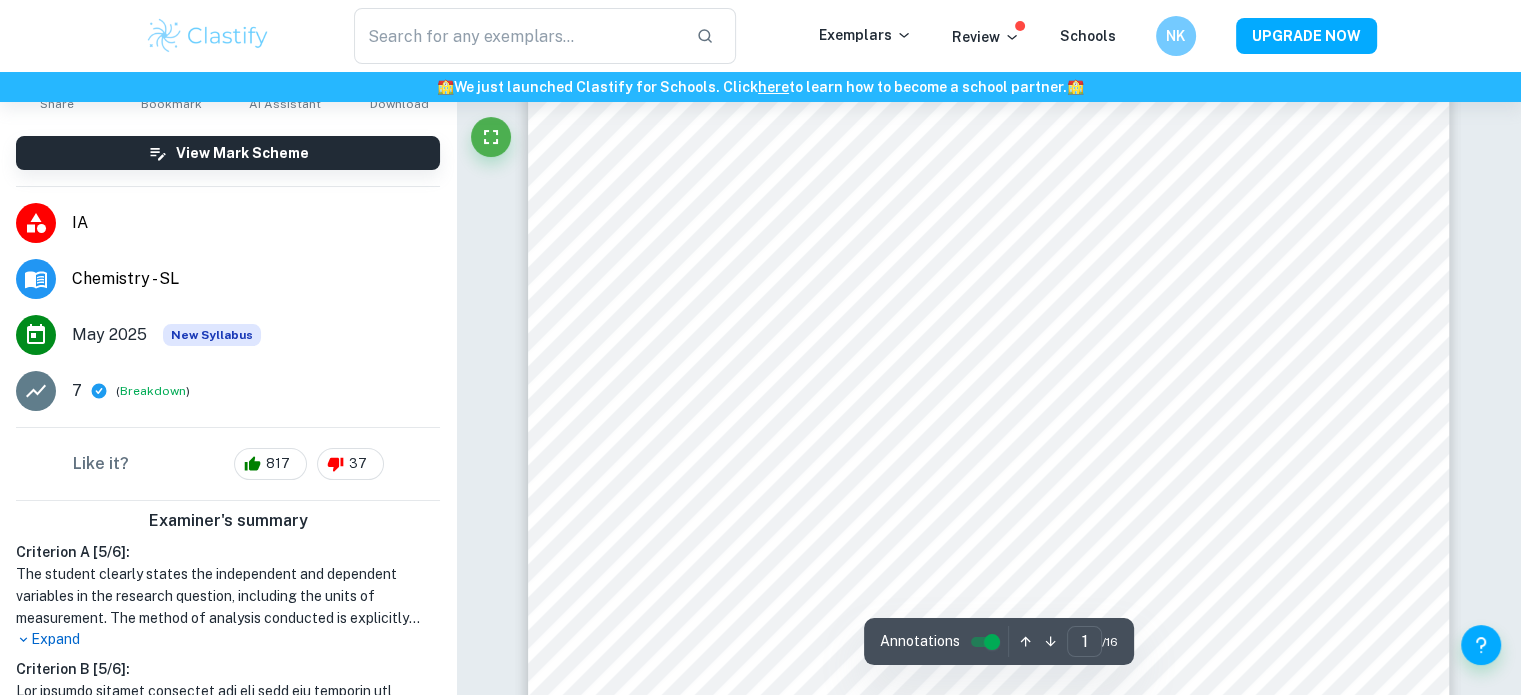 scroll, scrollTop: 231, scrollLeft: 0, axis: vertical 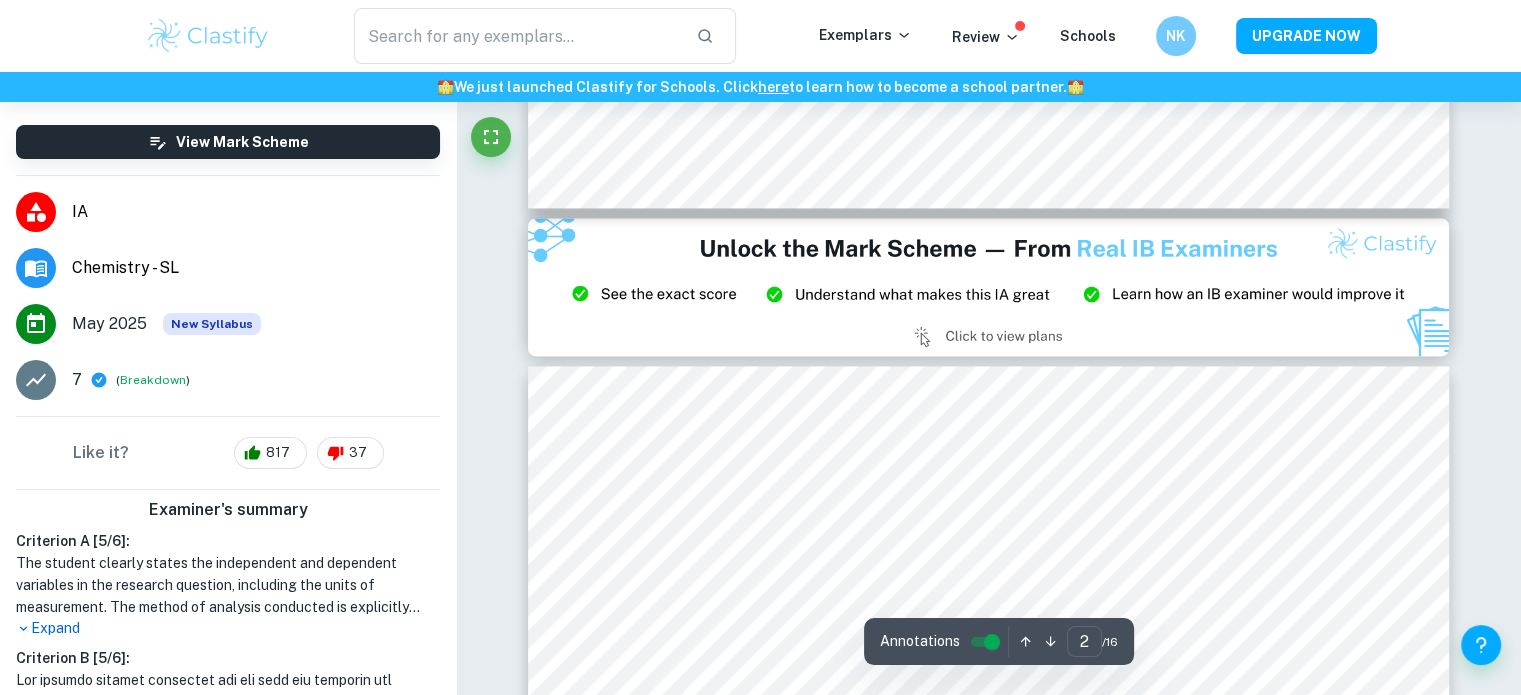 type on "3" 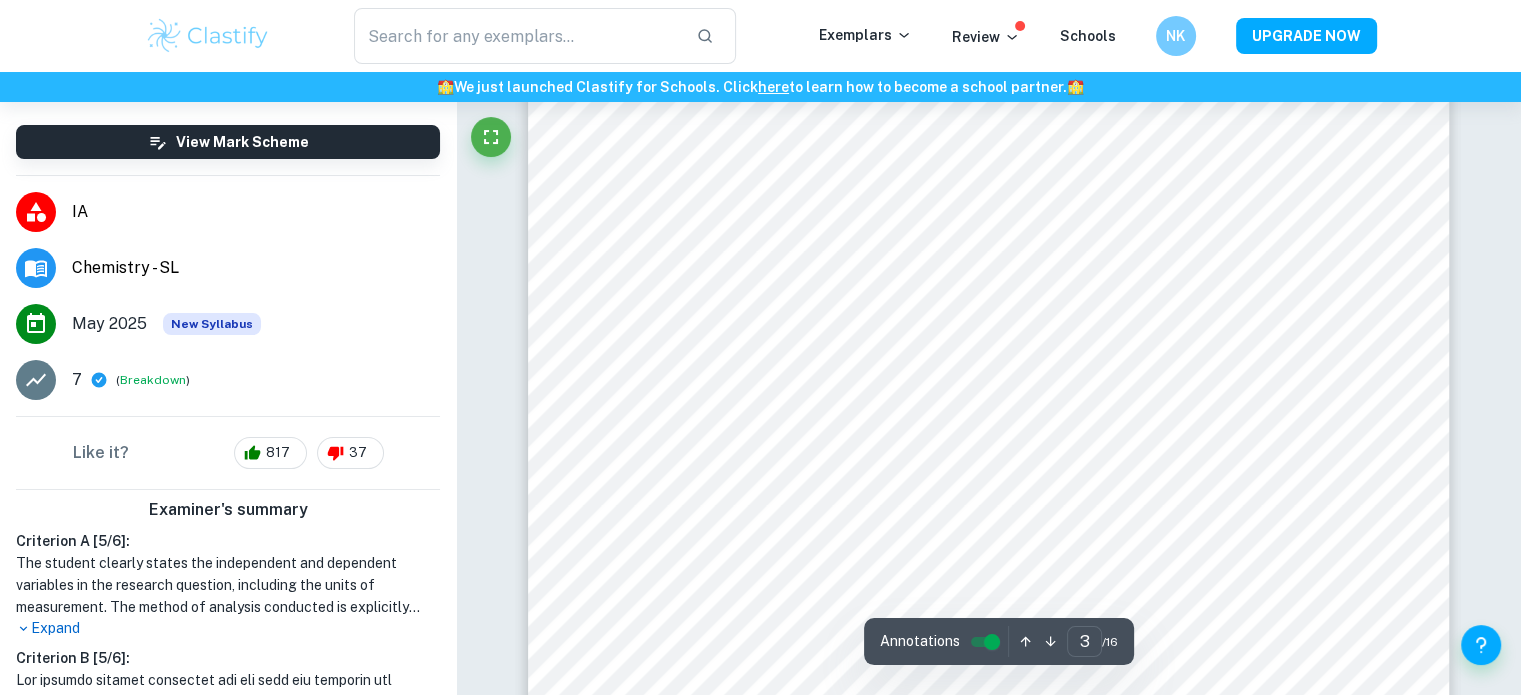 scroll, scrollTop: 3540, scrollLeft: 0, axis: vertical 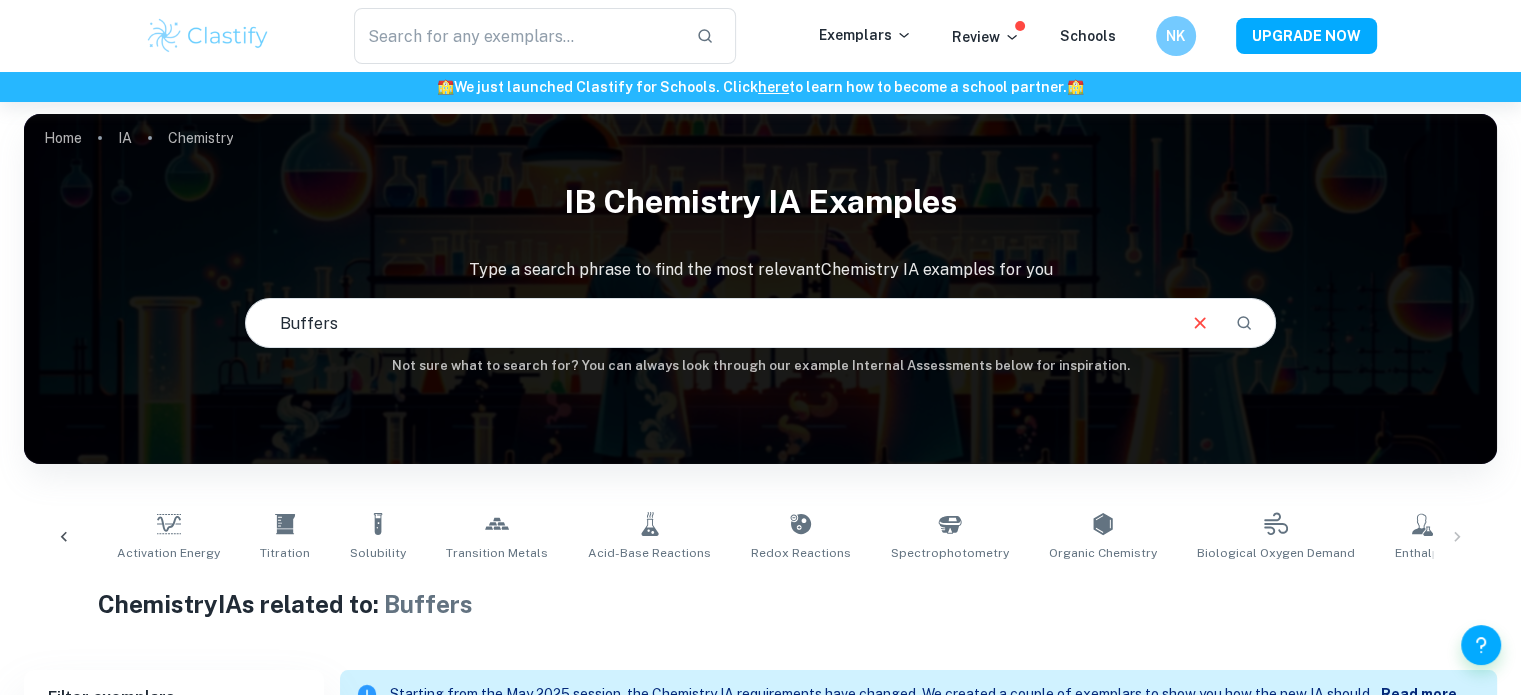 click on "Catalysts" at bounding box center [1514, 553] 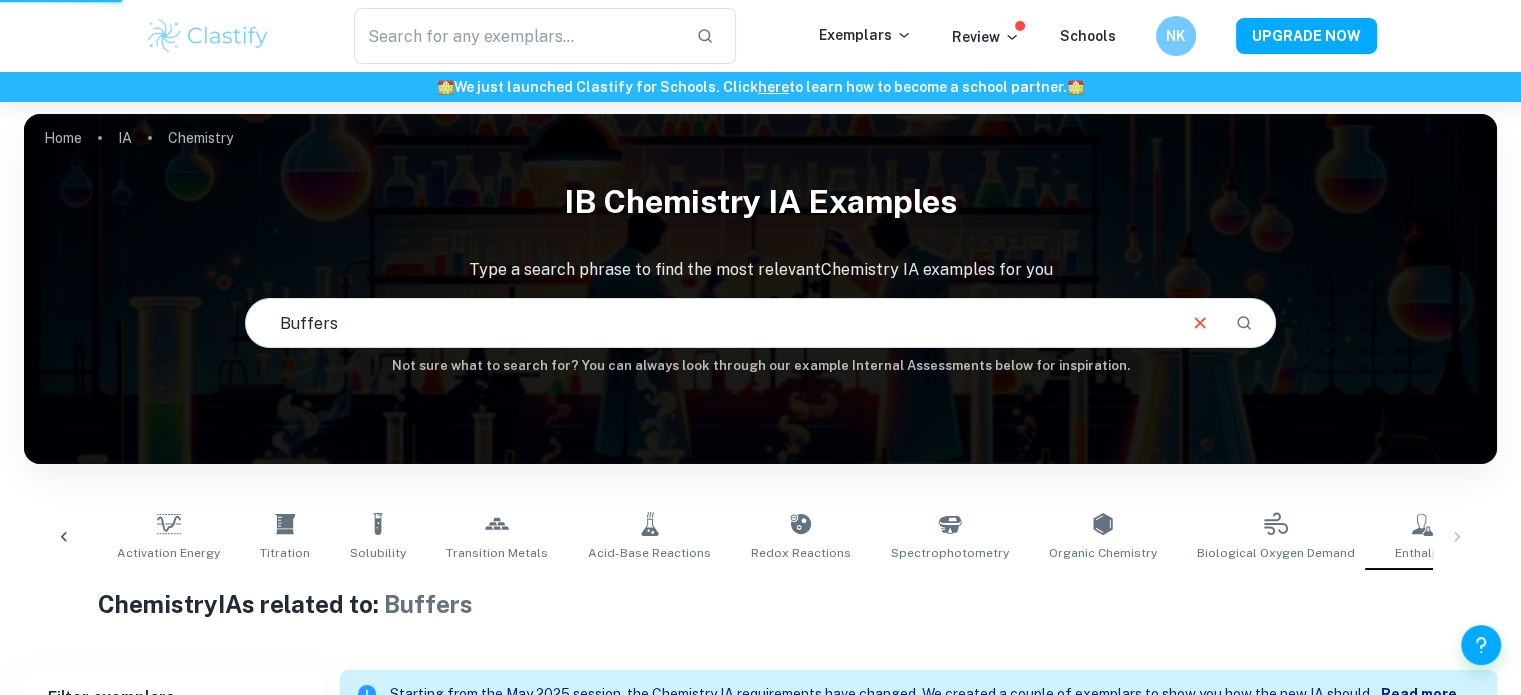 click on "Catalysts" at bounding box center (1514, 553) 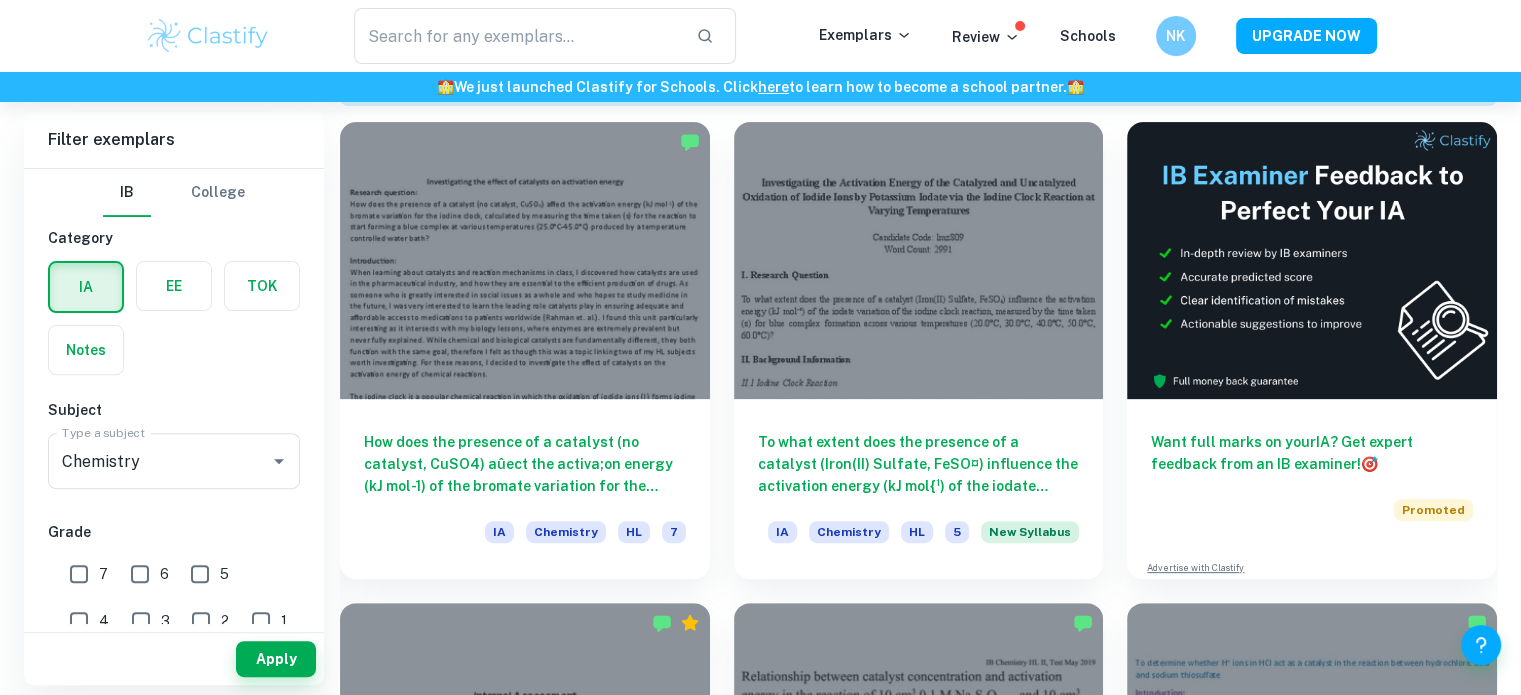 scroll, scrollTop: 942, scrollLeft: 0, axis: vertical 